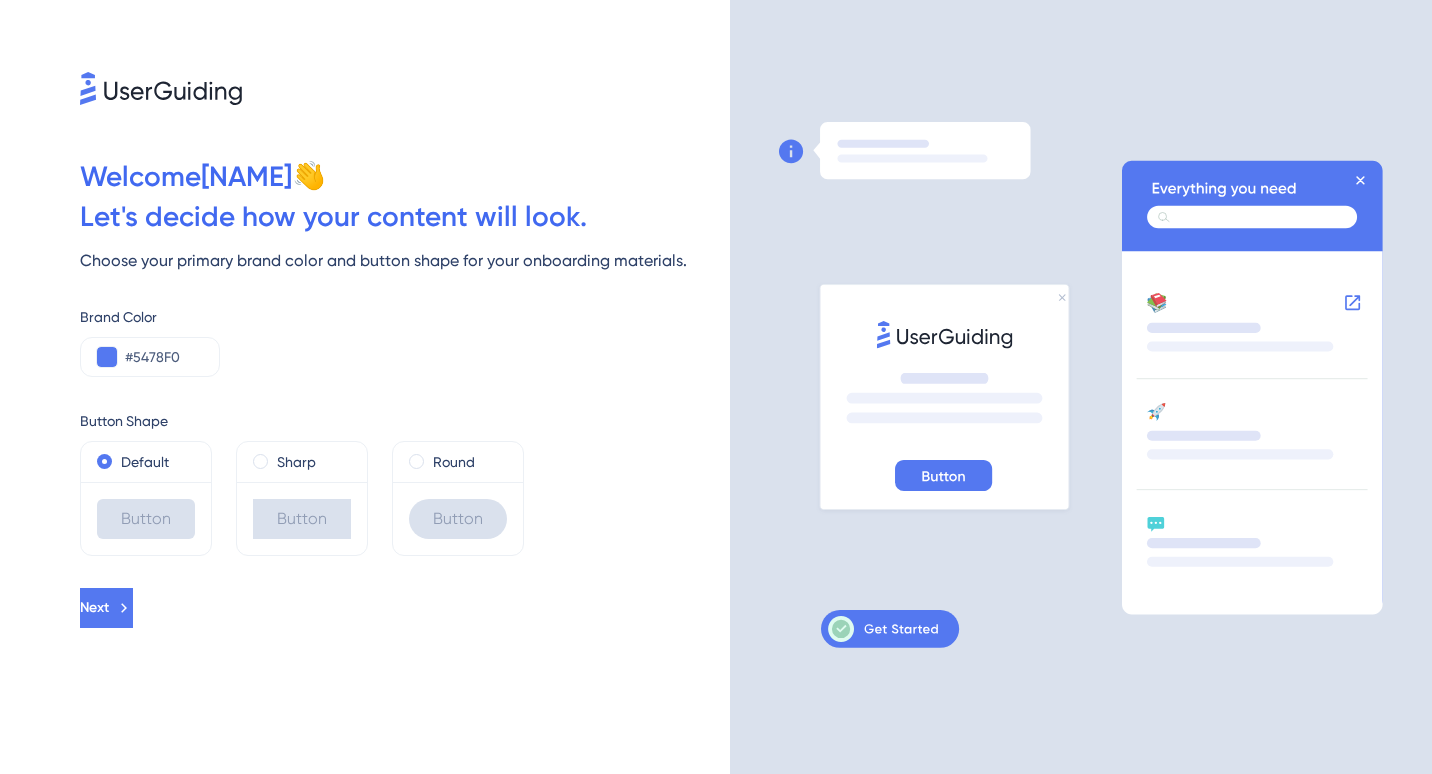 scroll, scrollTop: 0, scrollLeft: 0, axis: both 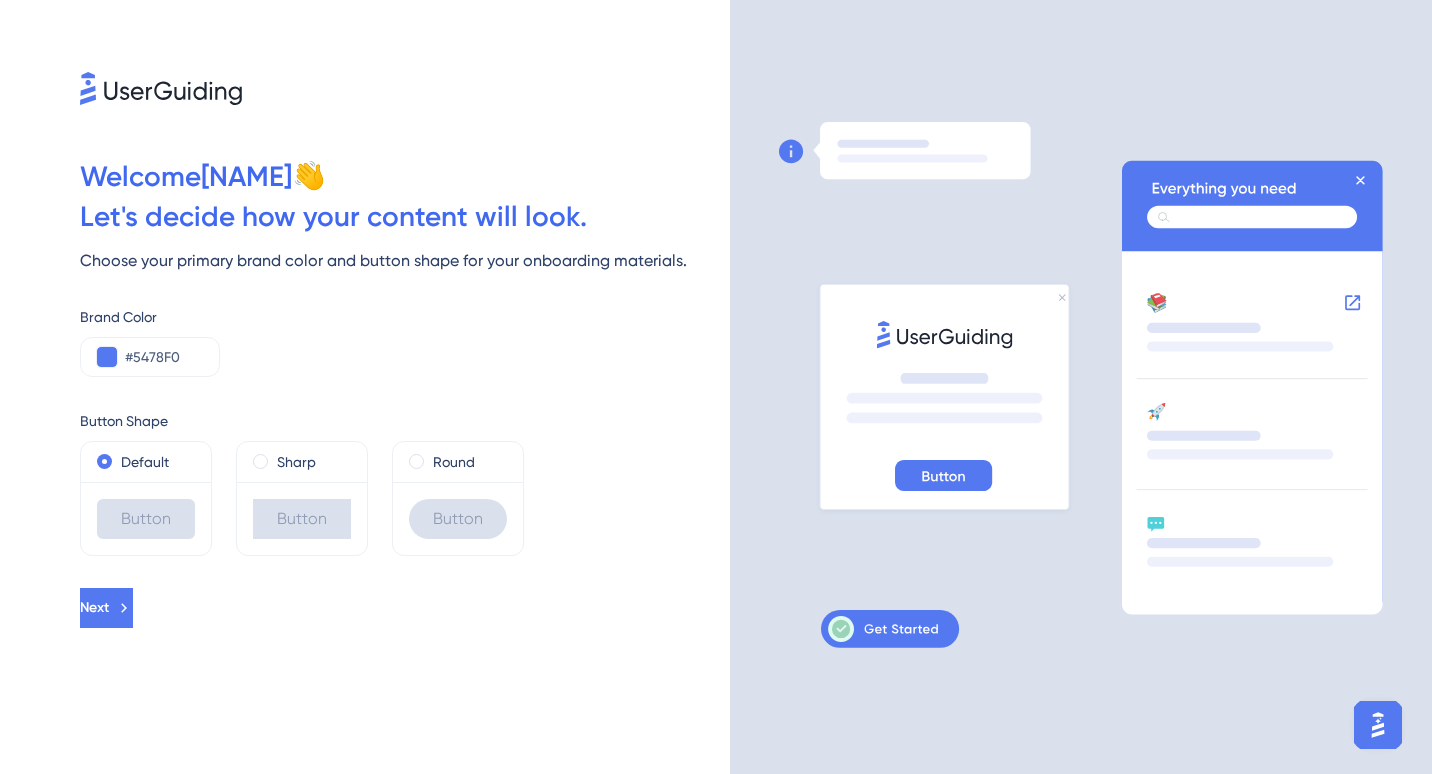 click on "Choose your primary brand color and button shape for your onboarding materials." at bounding box center (405, 261) 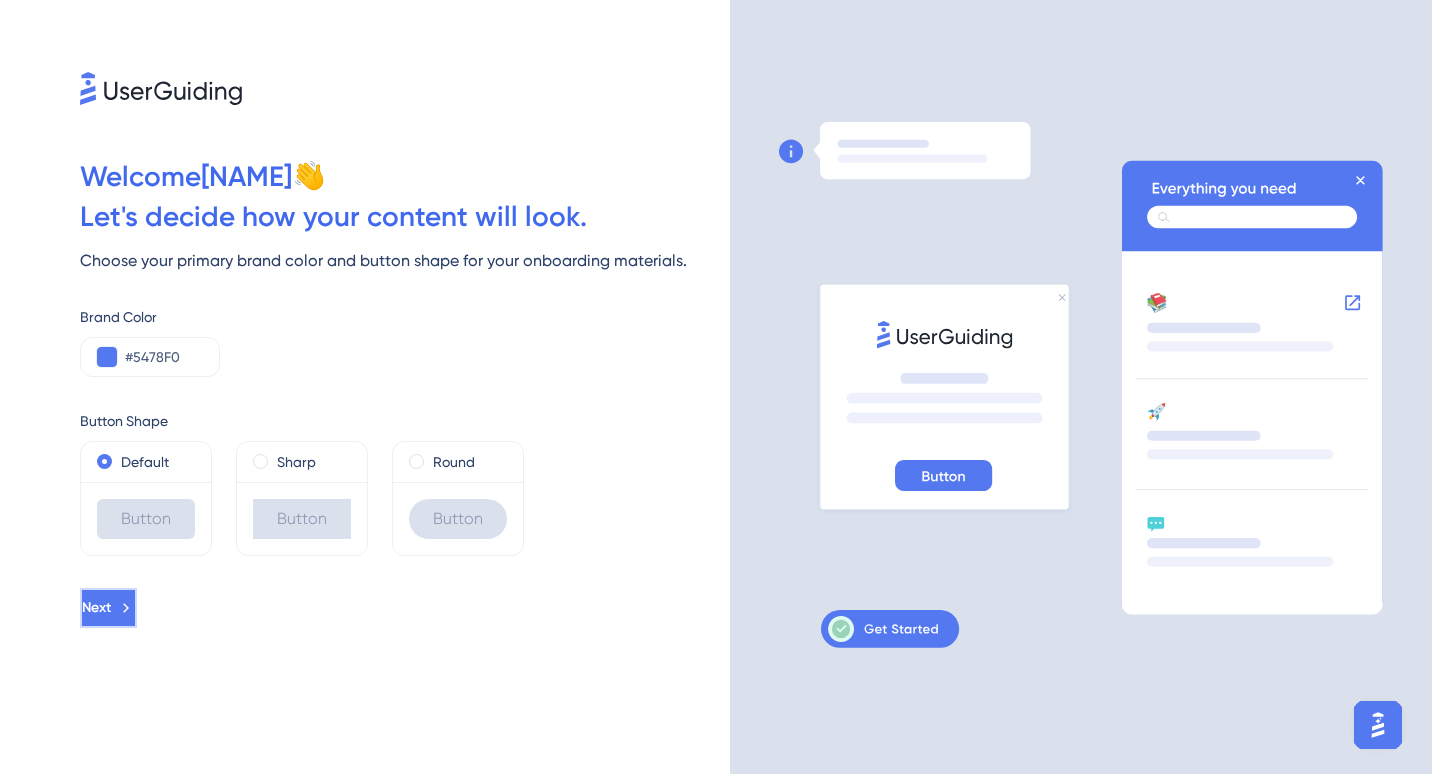 click on "Next" at bounding box center (96, 608) 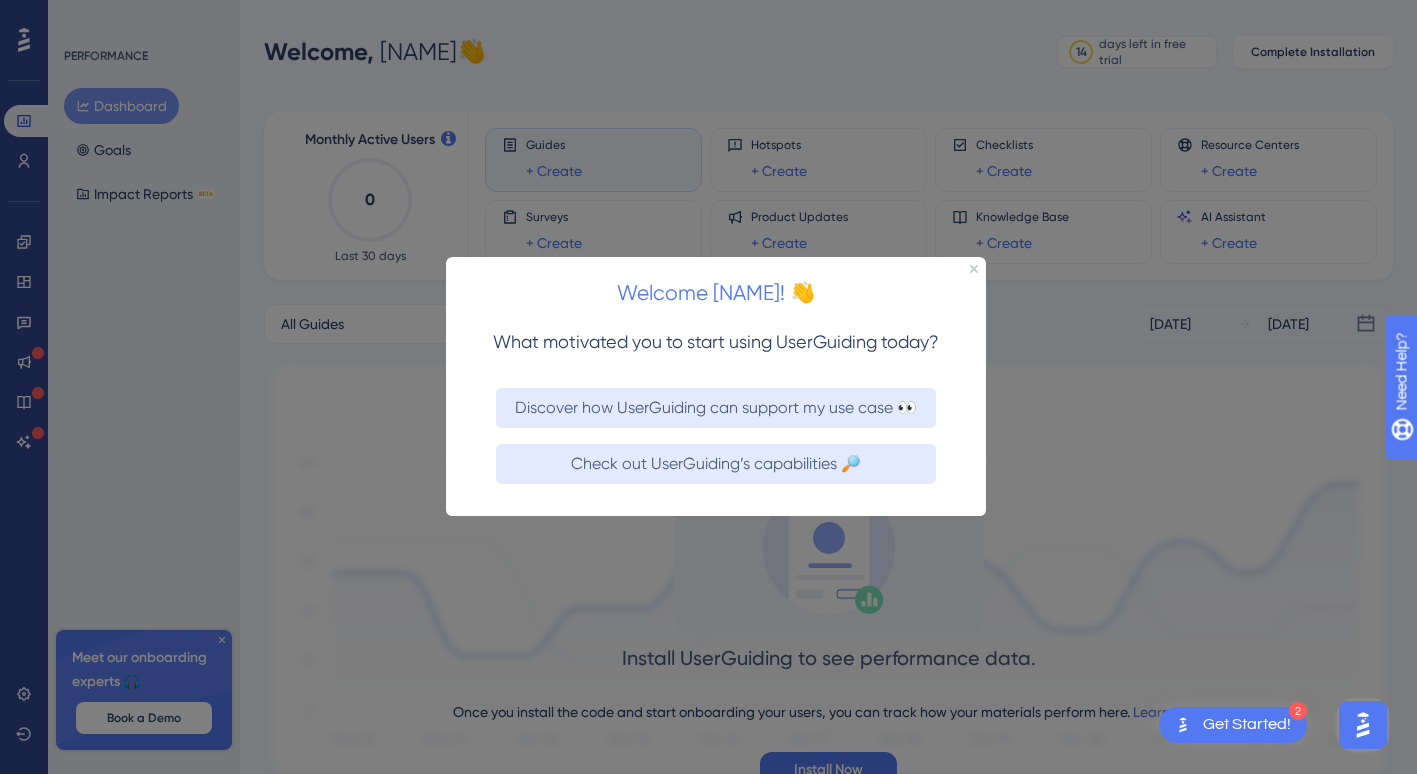 scroll, scrollTop: 0, scrollLeft: 0, axis: both 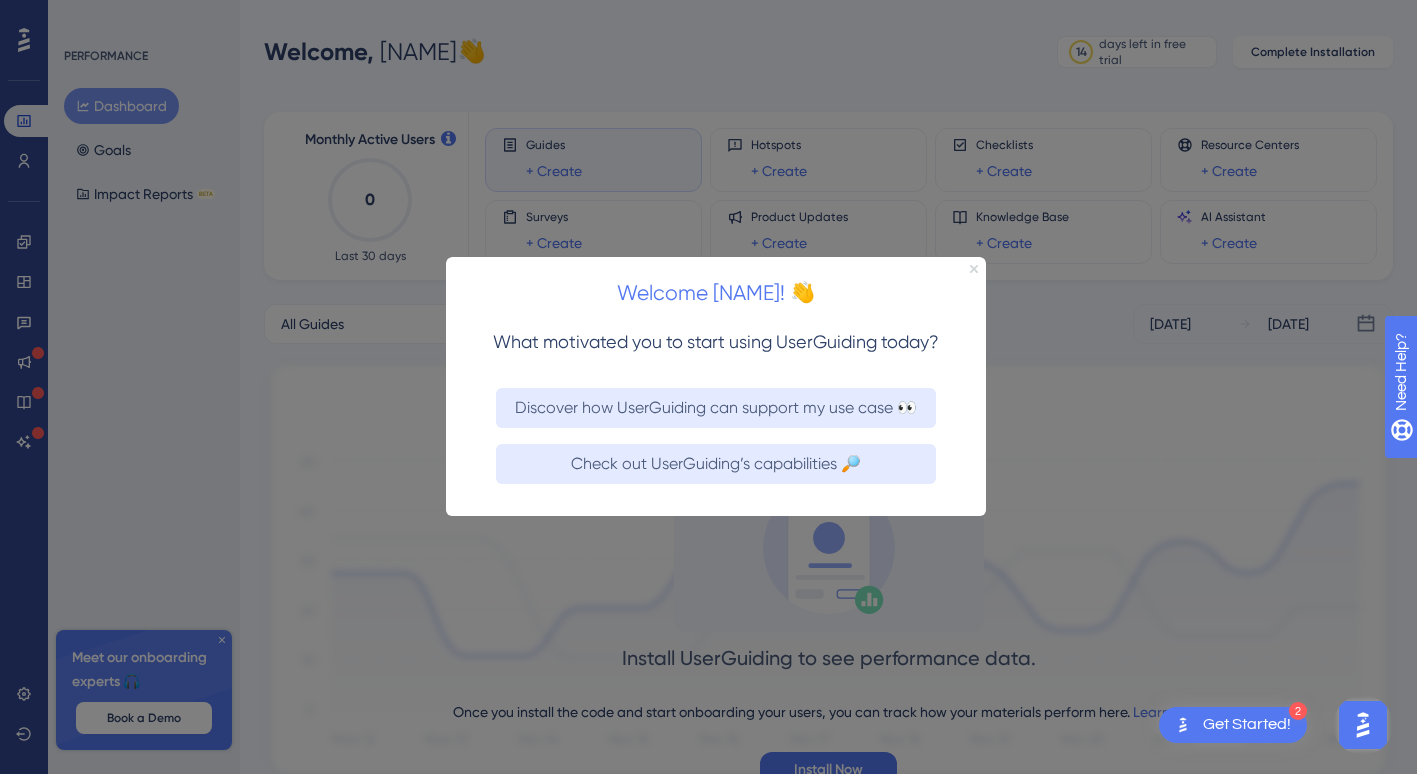 drag, startPoint x: 977, startPoint y: 265, endPoint x: 1414, endPoint y: 529, distance: 510.55362 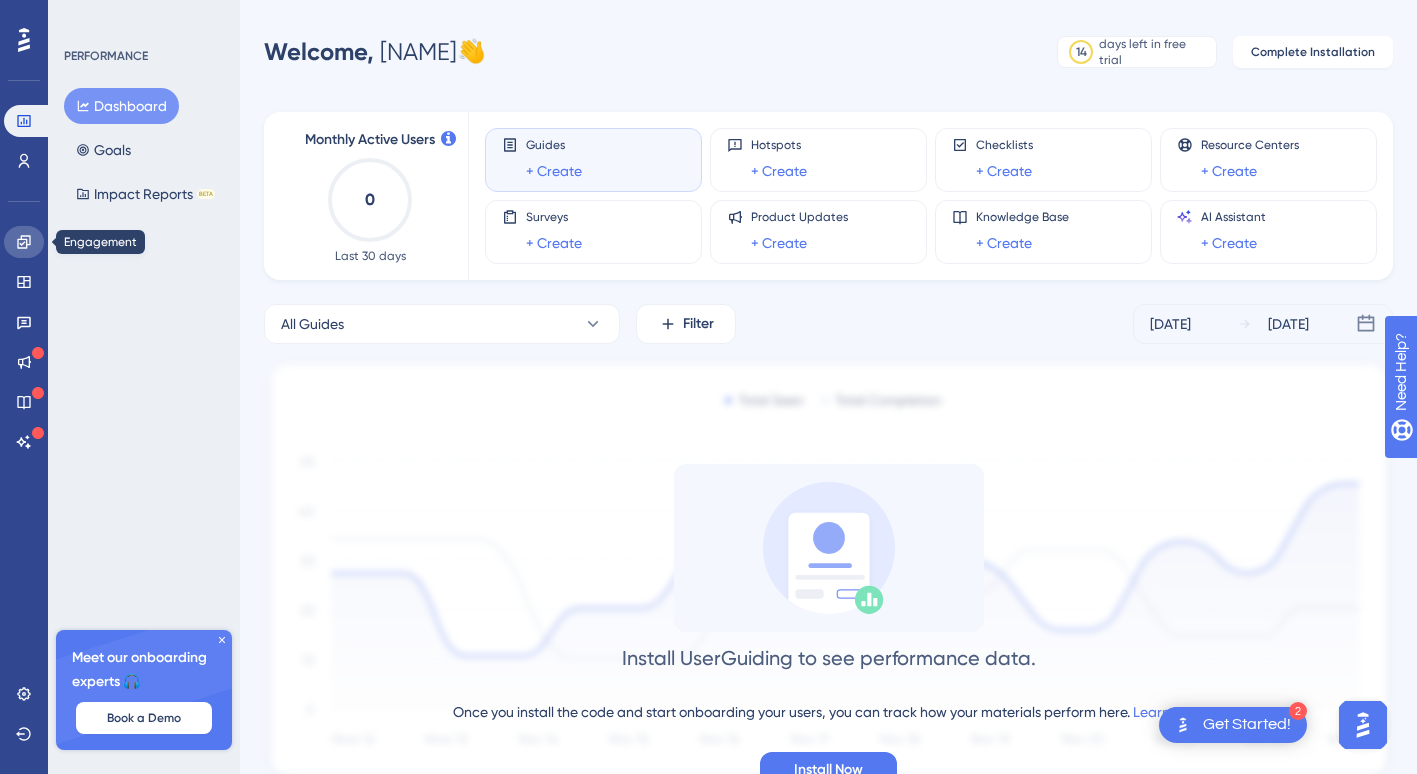 click 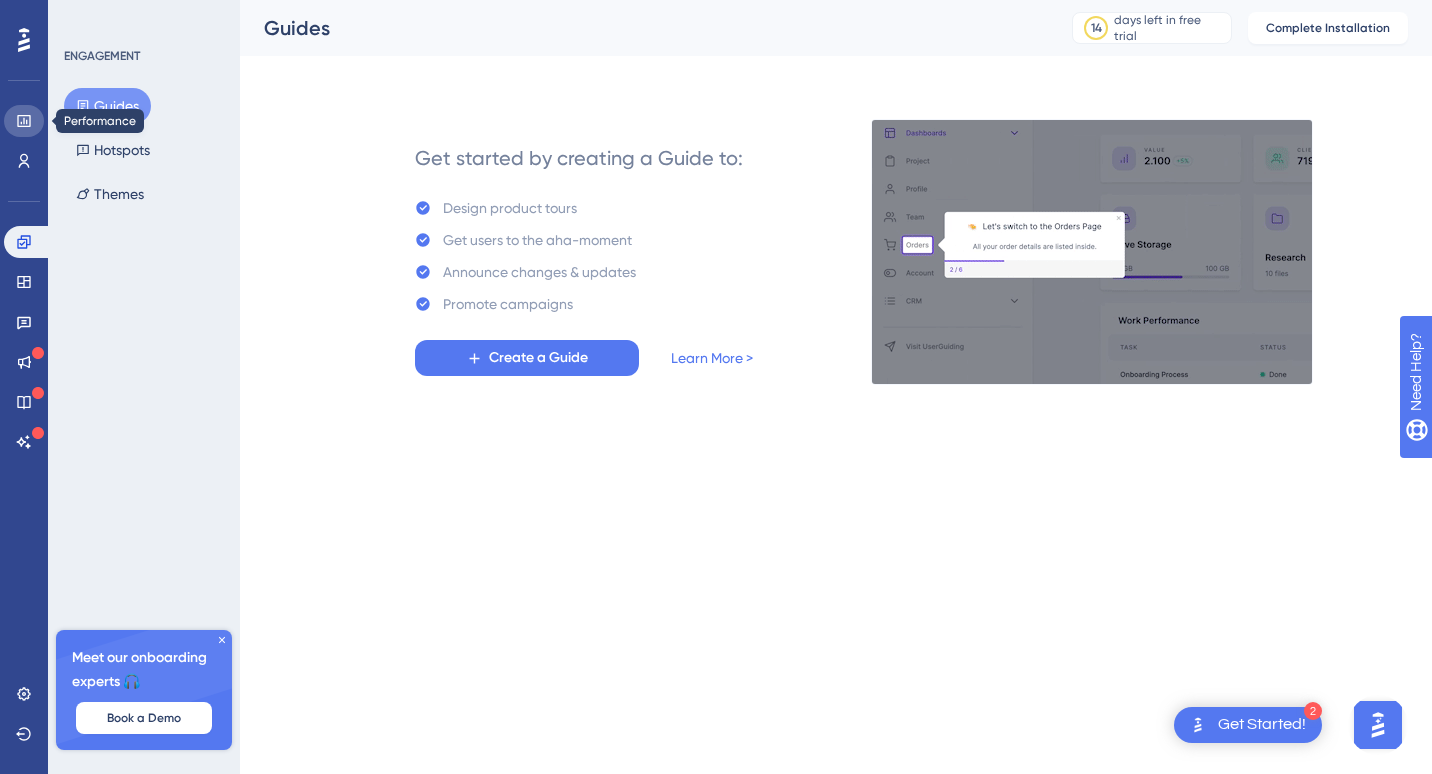 click at bounding box center [24, 121] 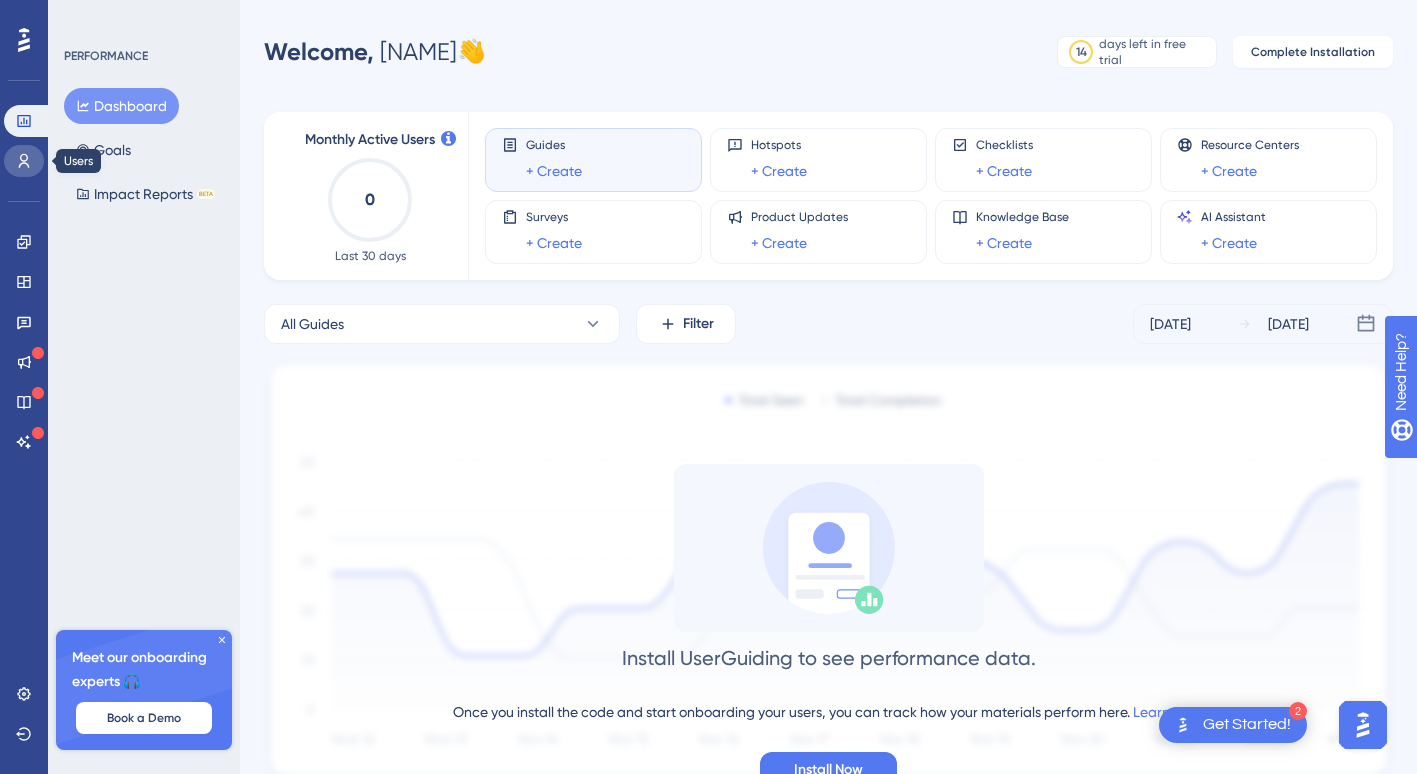 click 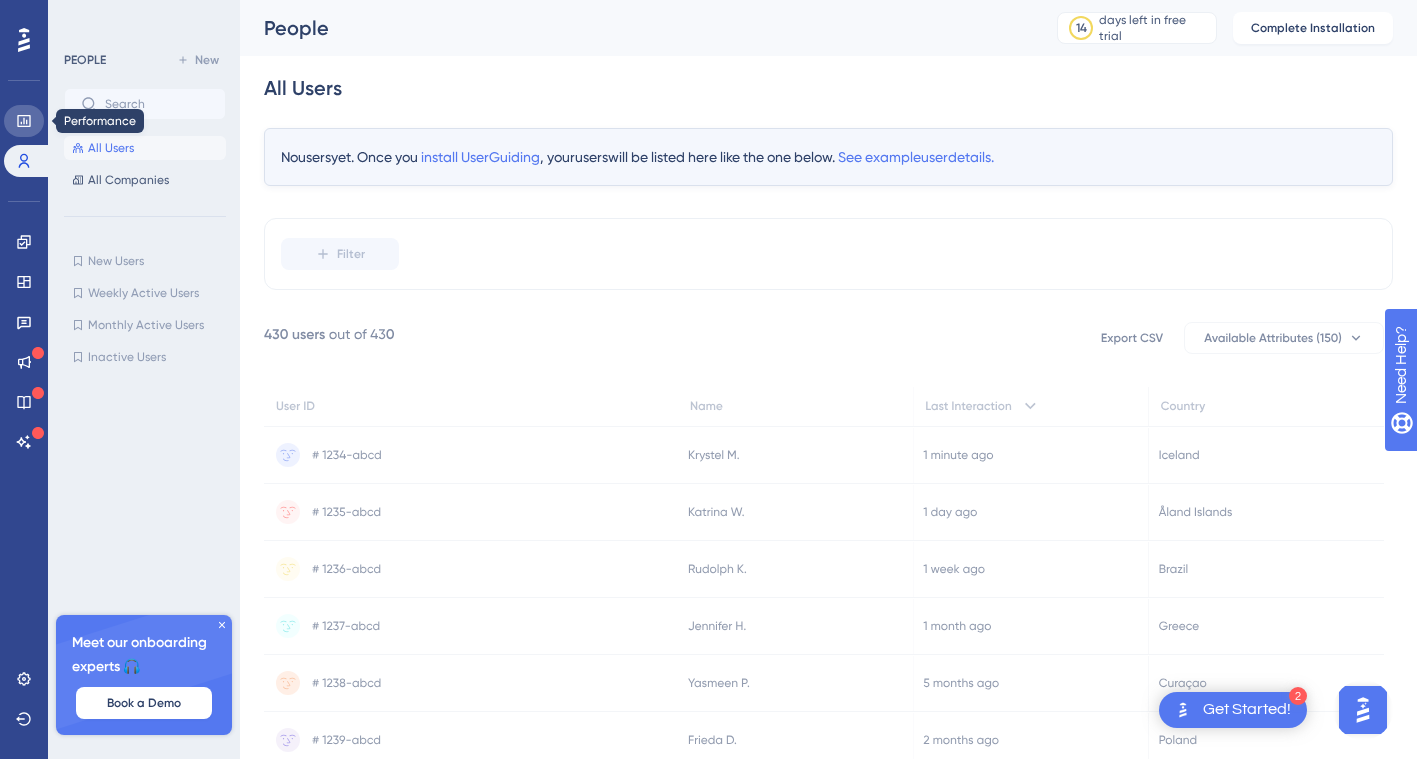 click 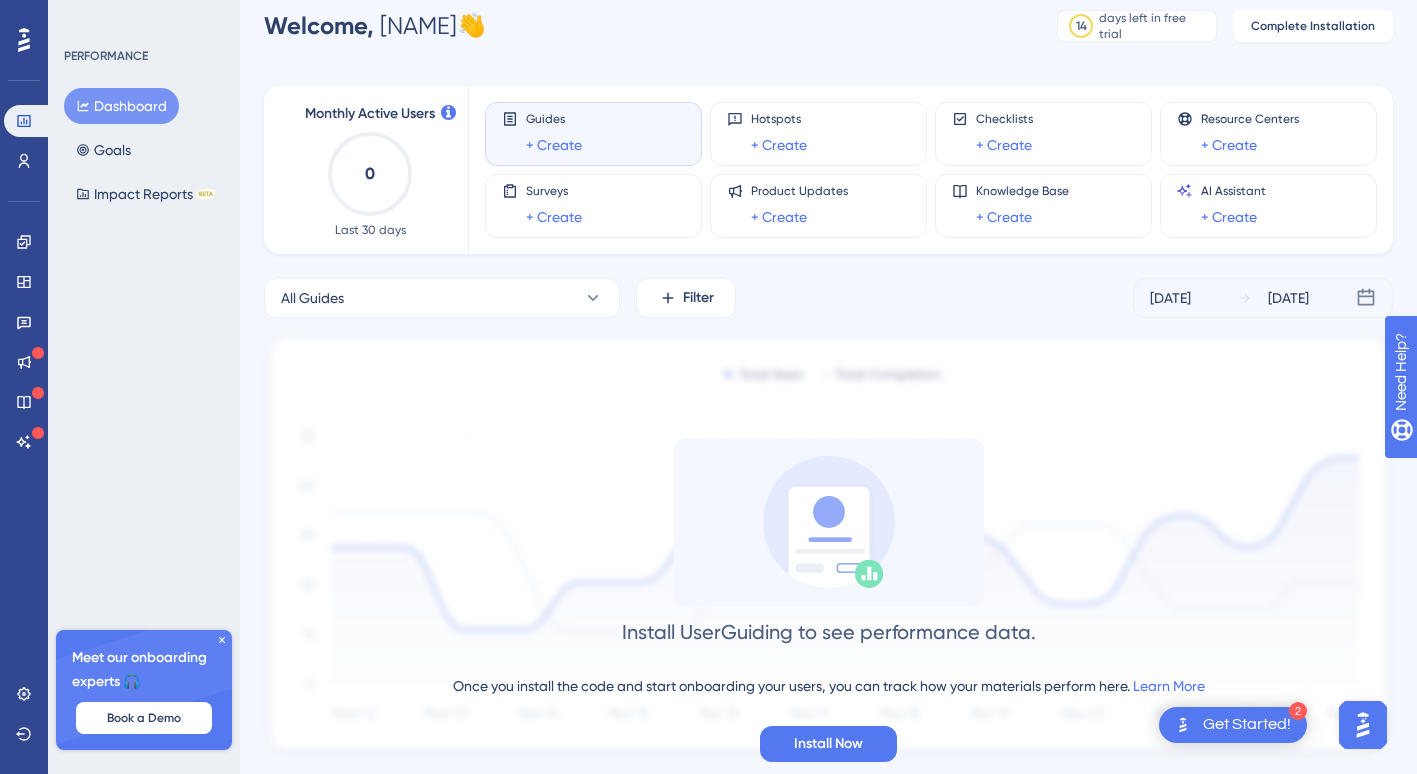 scroll, scrollTop: 74, scrollLeft: 0, axis: vertical 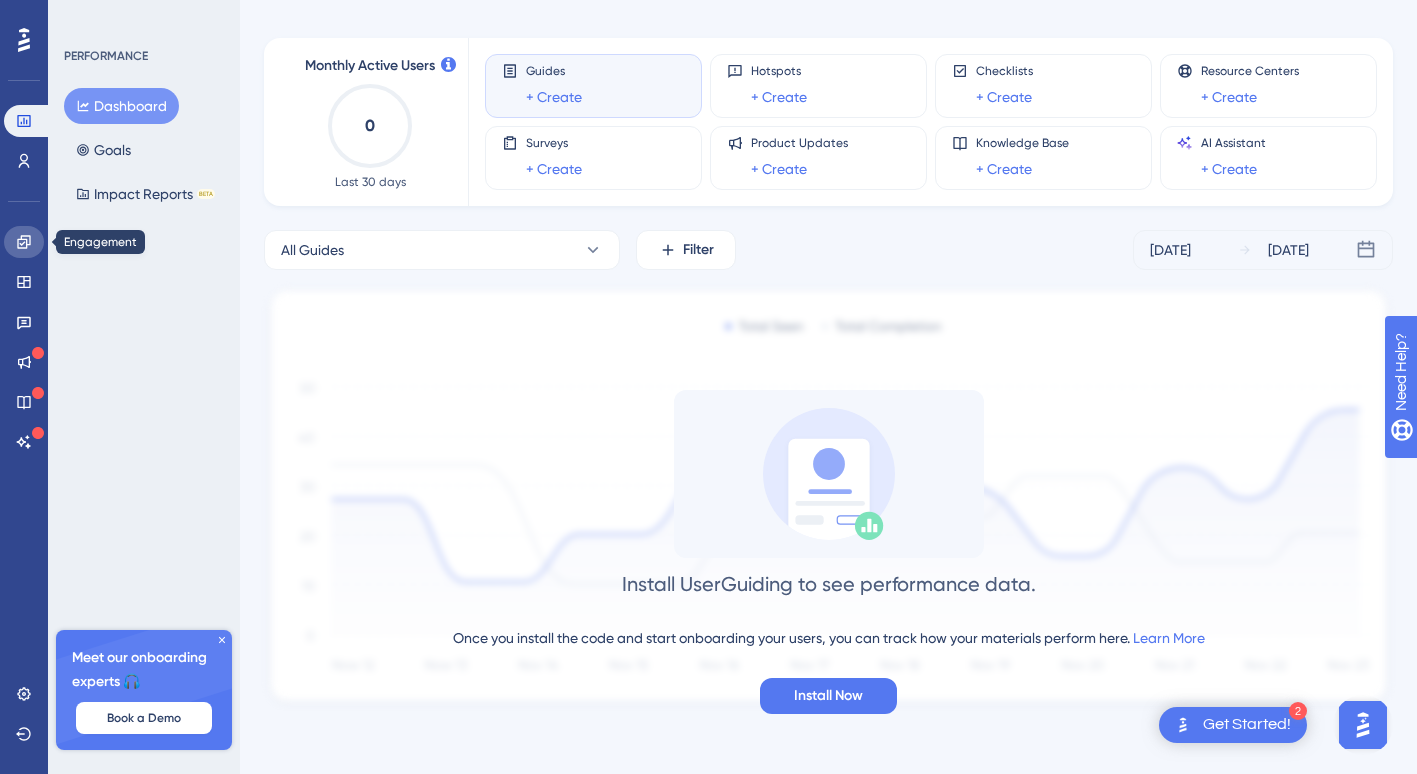 click at bounding box center (24, 242) 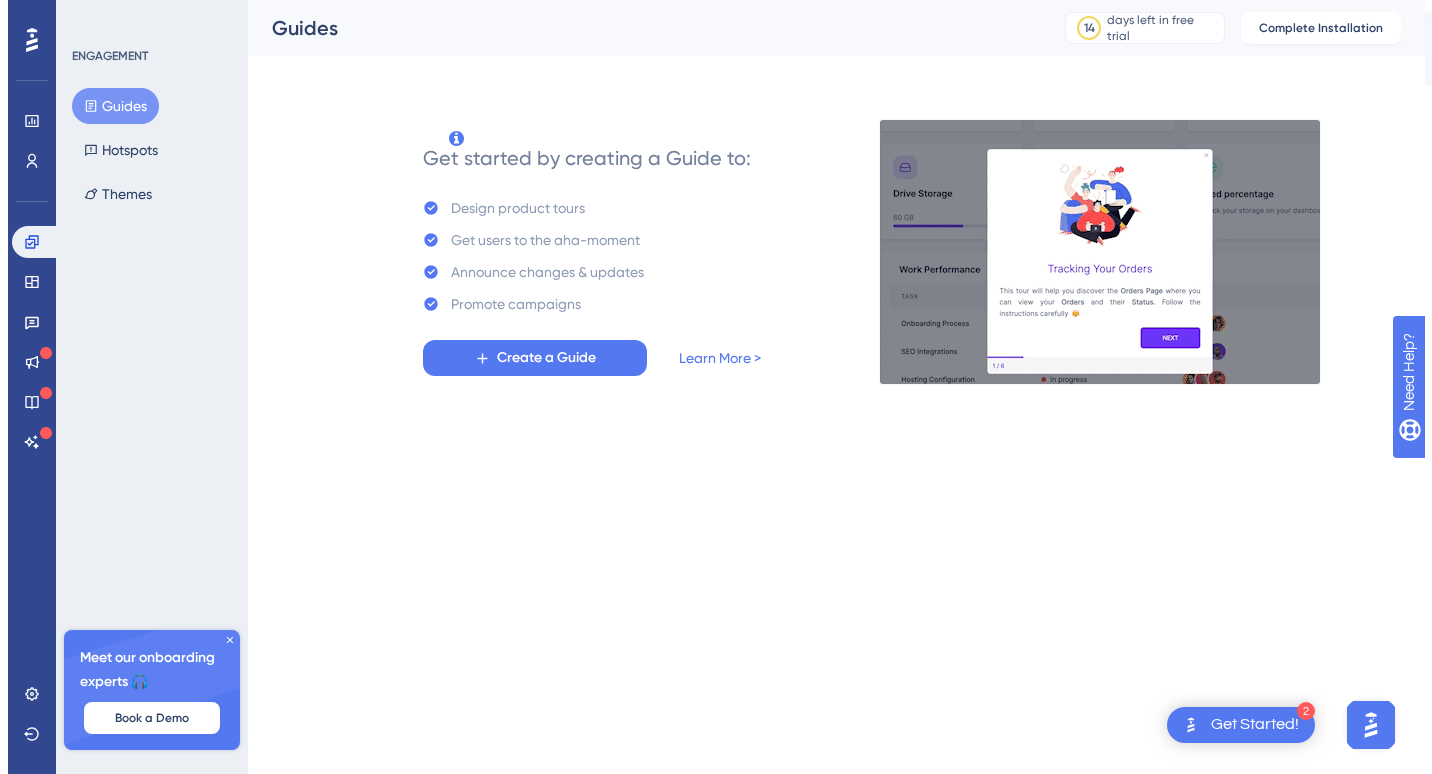 scroll, scrollTop: 0, scrollLeft: 0, axis: both 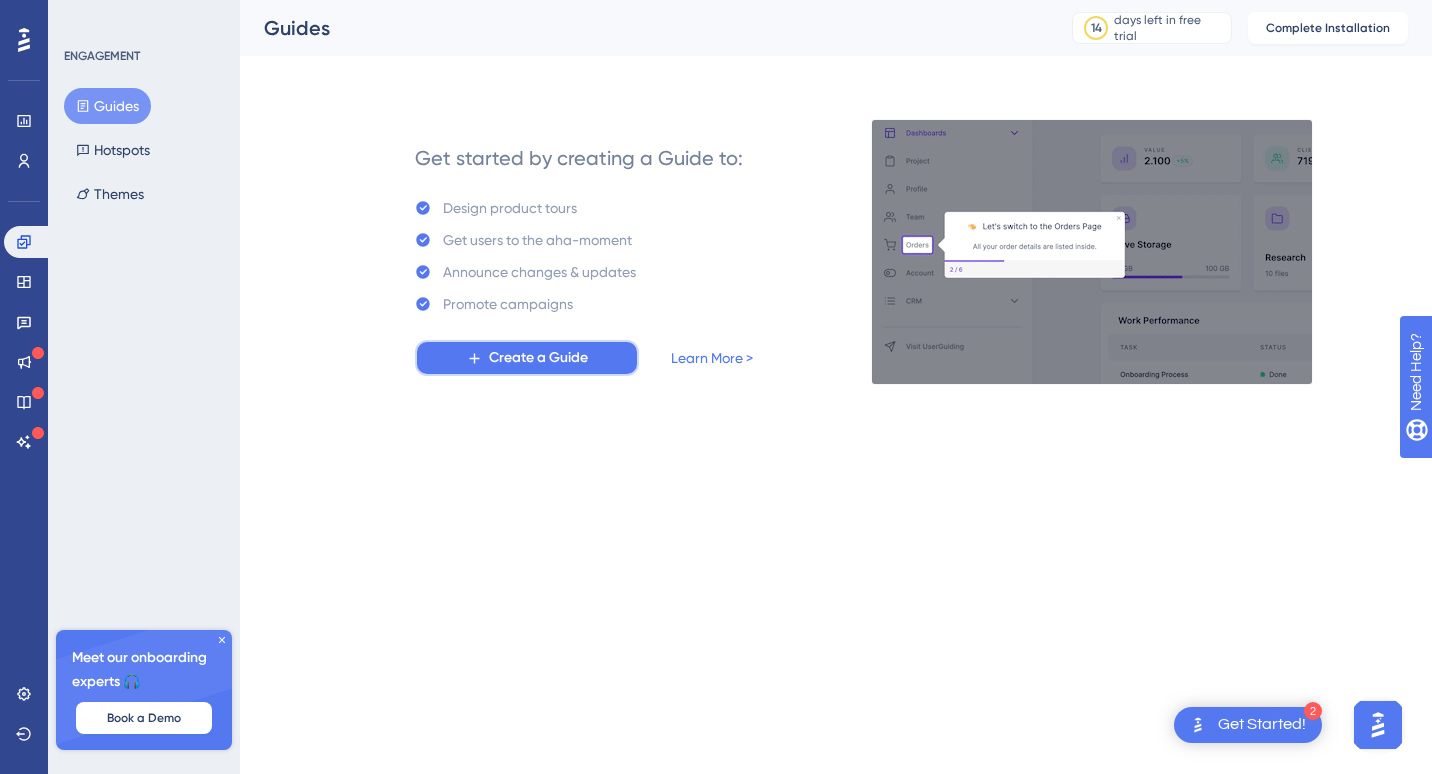 click on "Create a Guide" at bounding box center [538, 358] 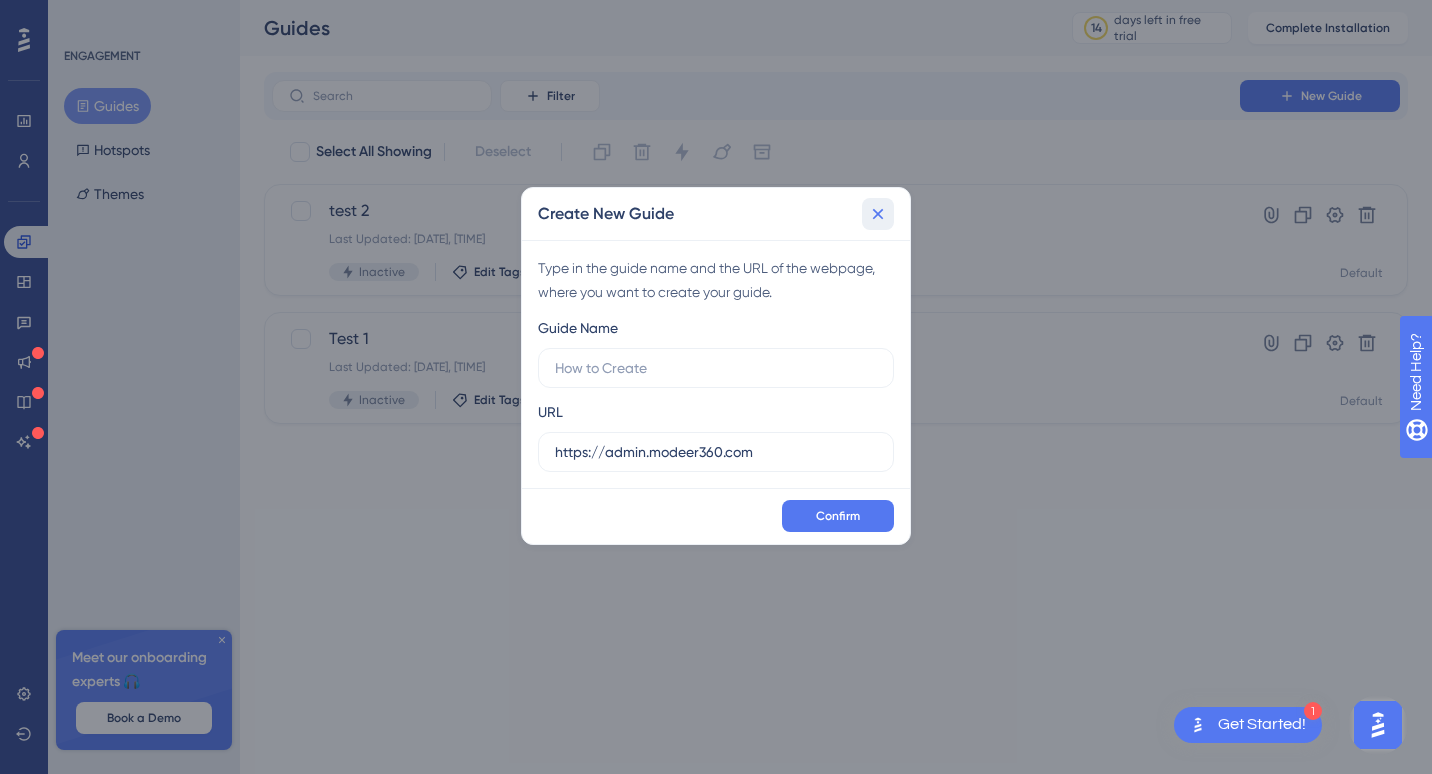 click 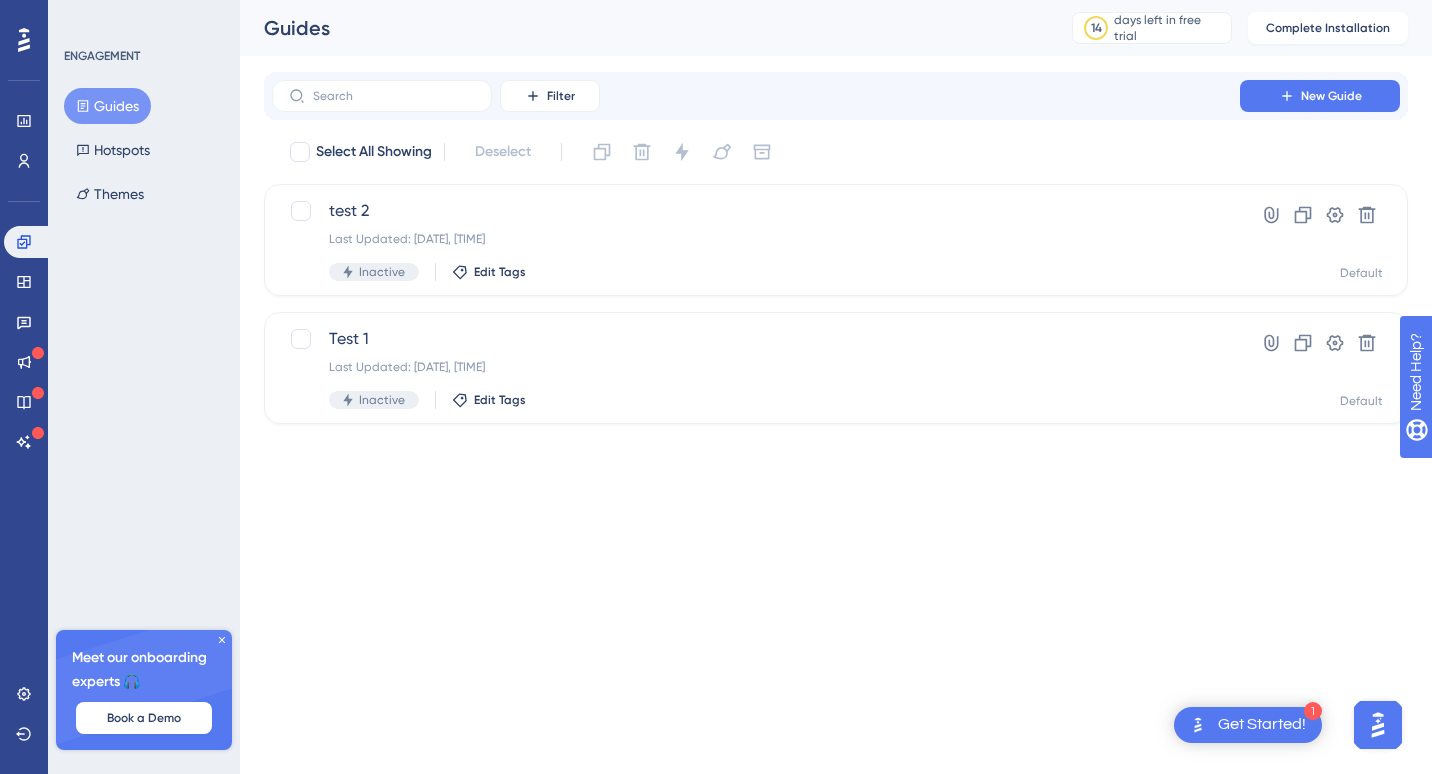 click at bounding box center [1378, 725] 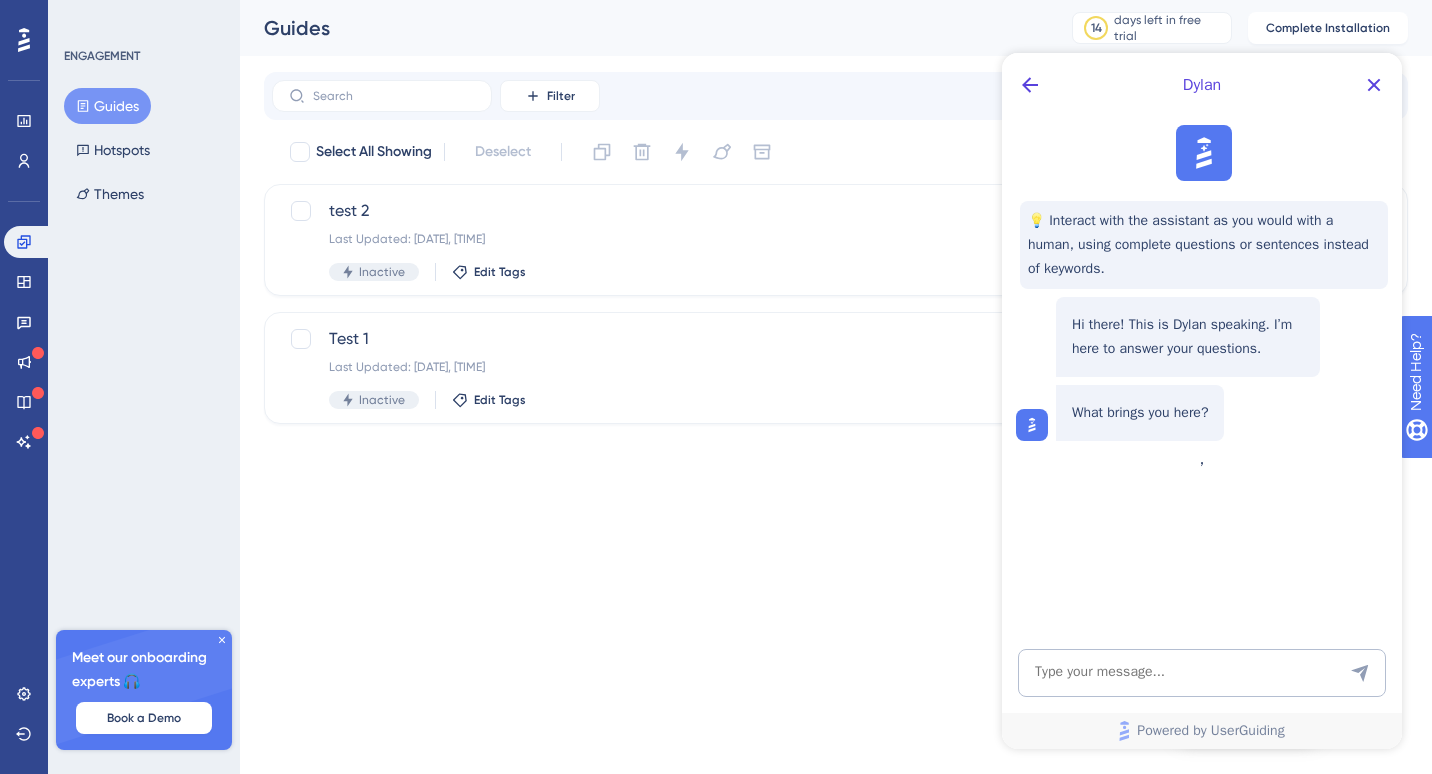 scroll, scrollTop: 0, scrollLeft: 0, axis: both 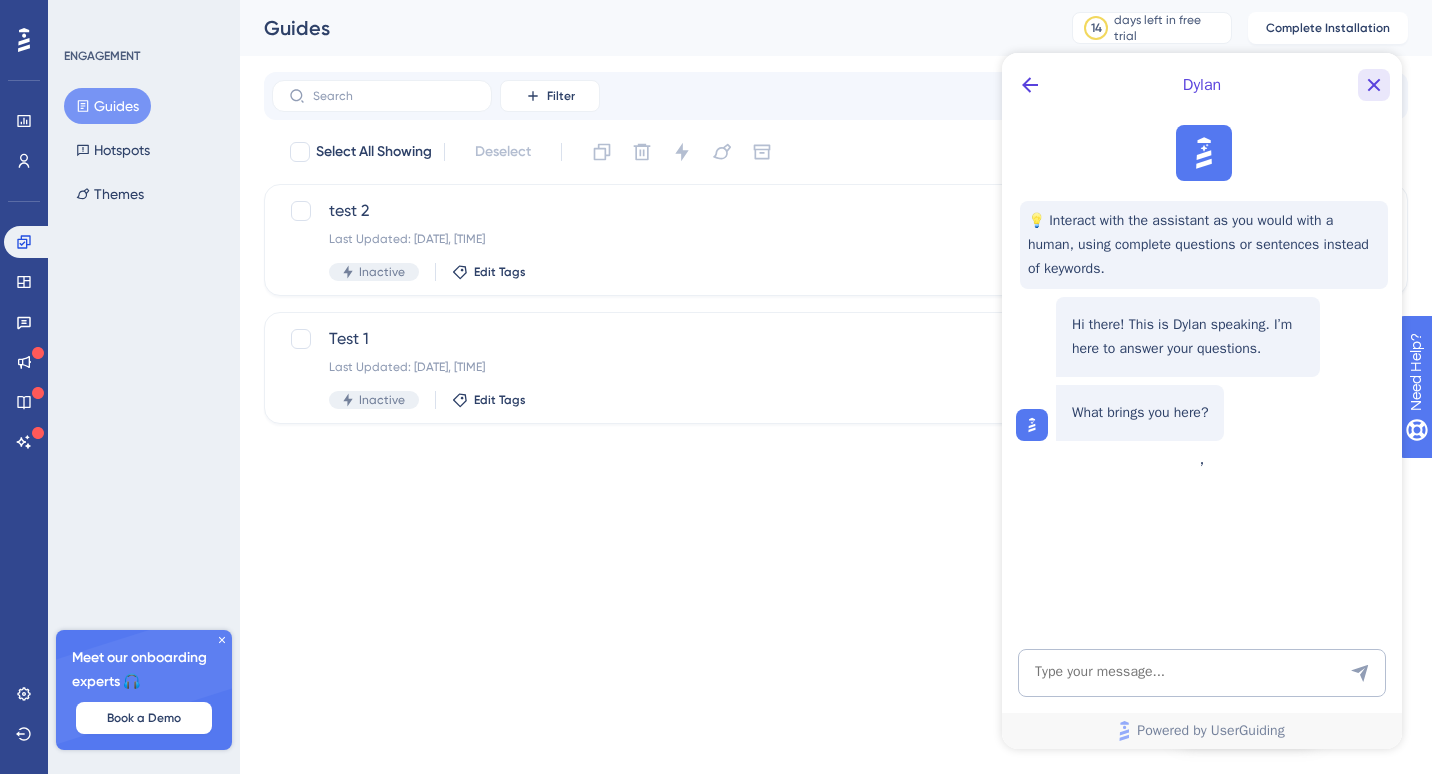 click 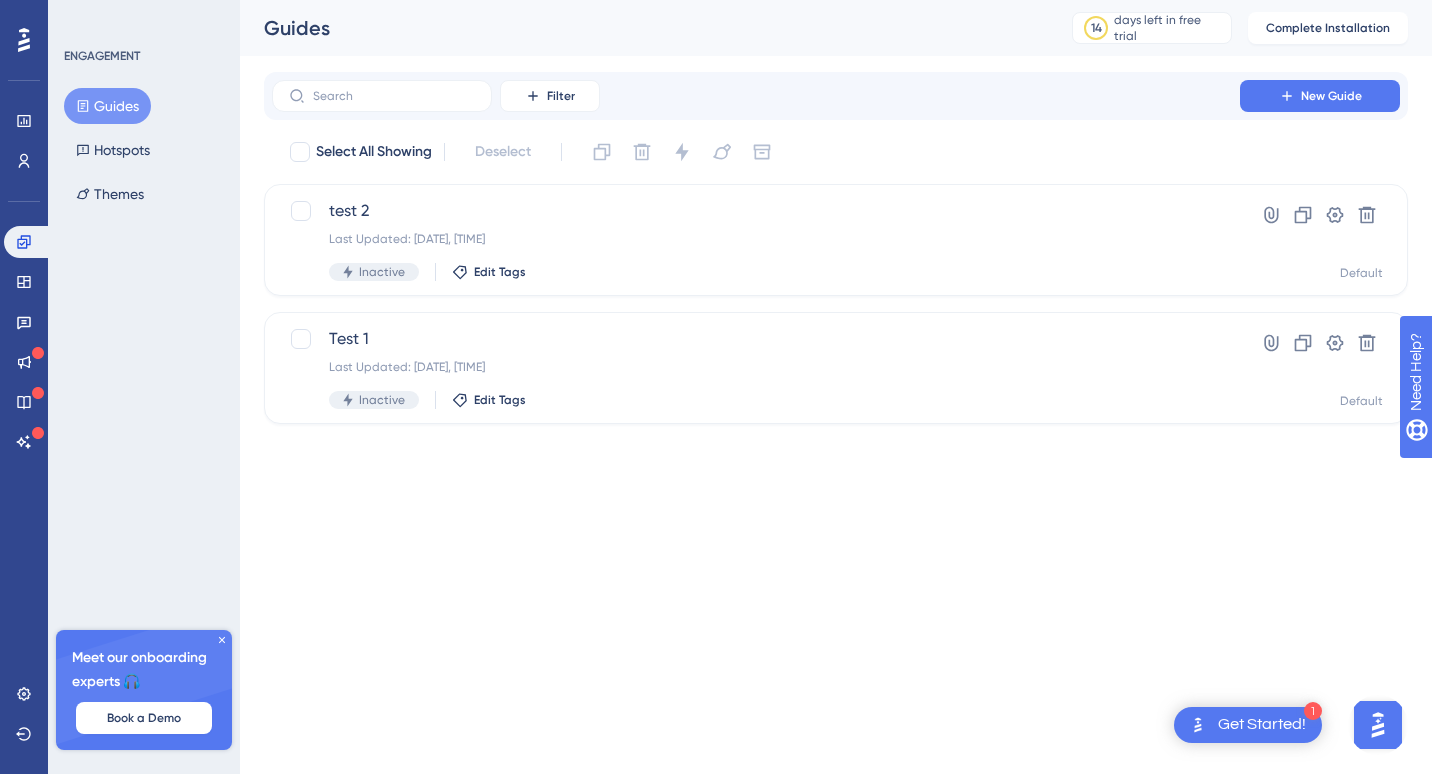 scroll, scrollTop: 0, scrollLeft: 0, axis: both 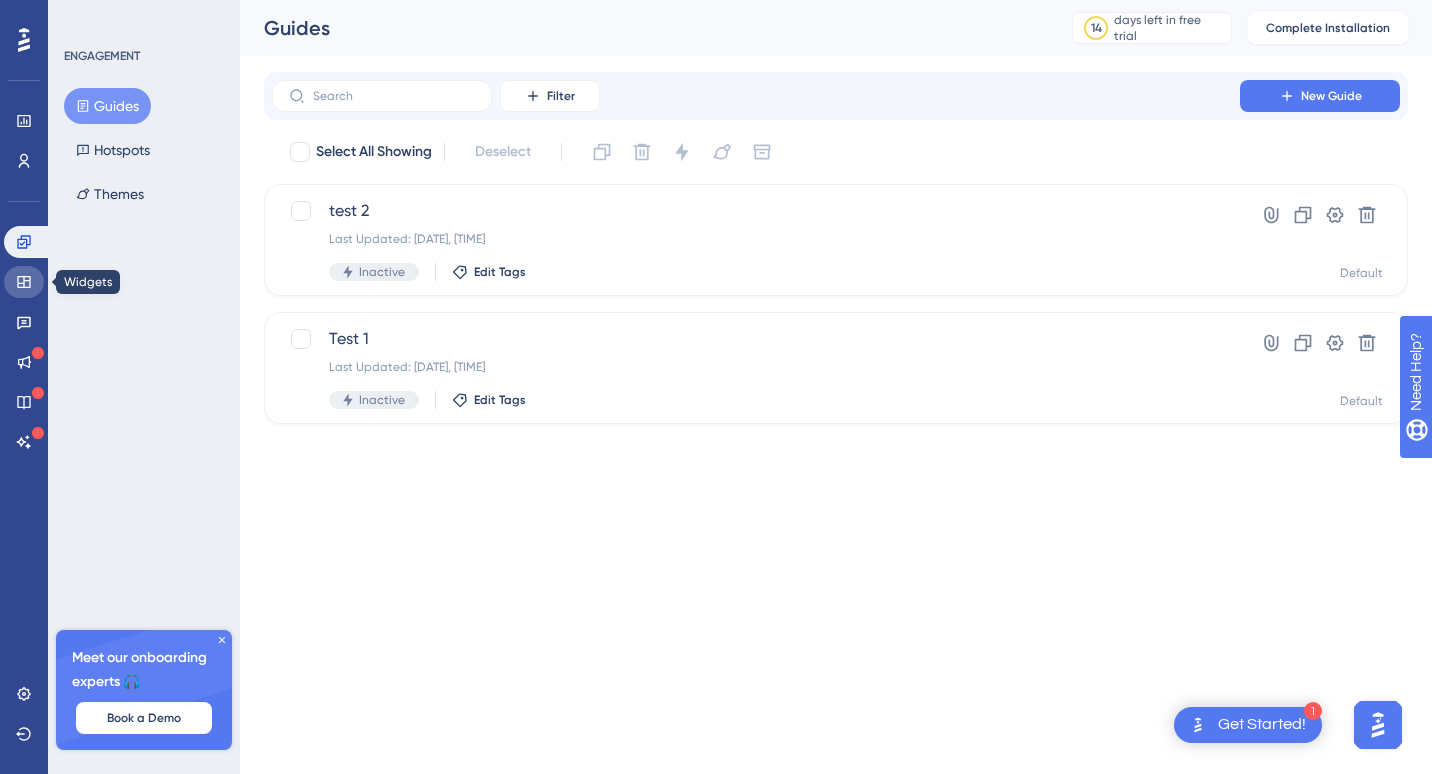 click 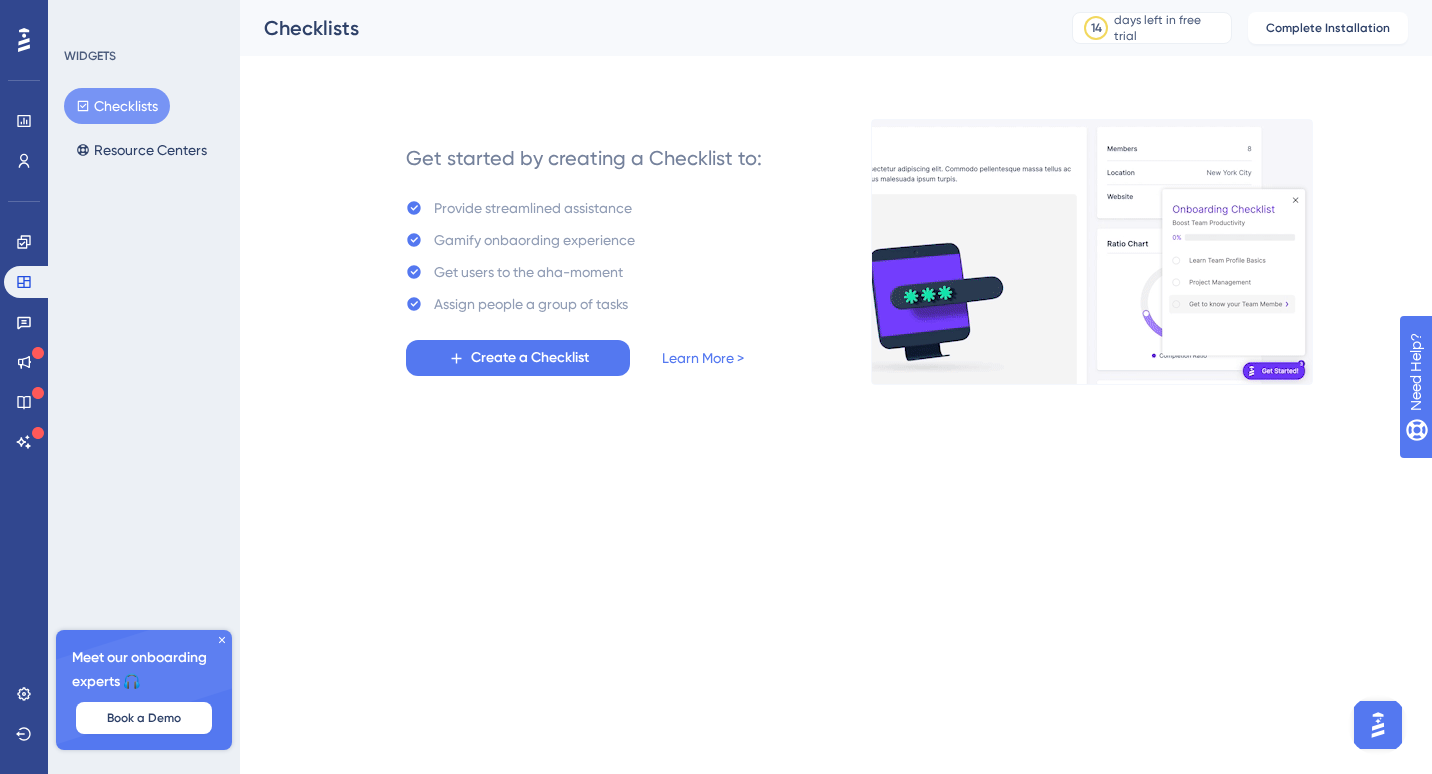 click on "Get started by creating a Checklist to: Provide streamlined assistance Gamify onbaording experience Get users to the aha-moment Assign people a group of tasks Create a Checklist Learn More >" at bounding box center (584, 252) 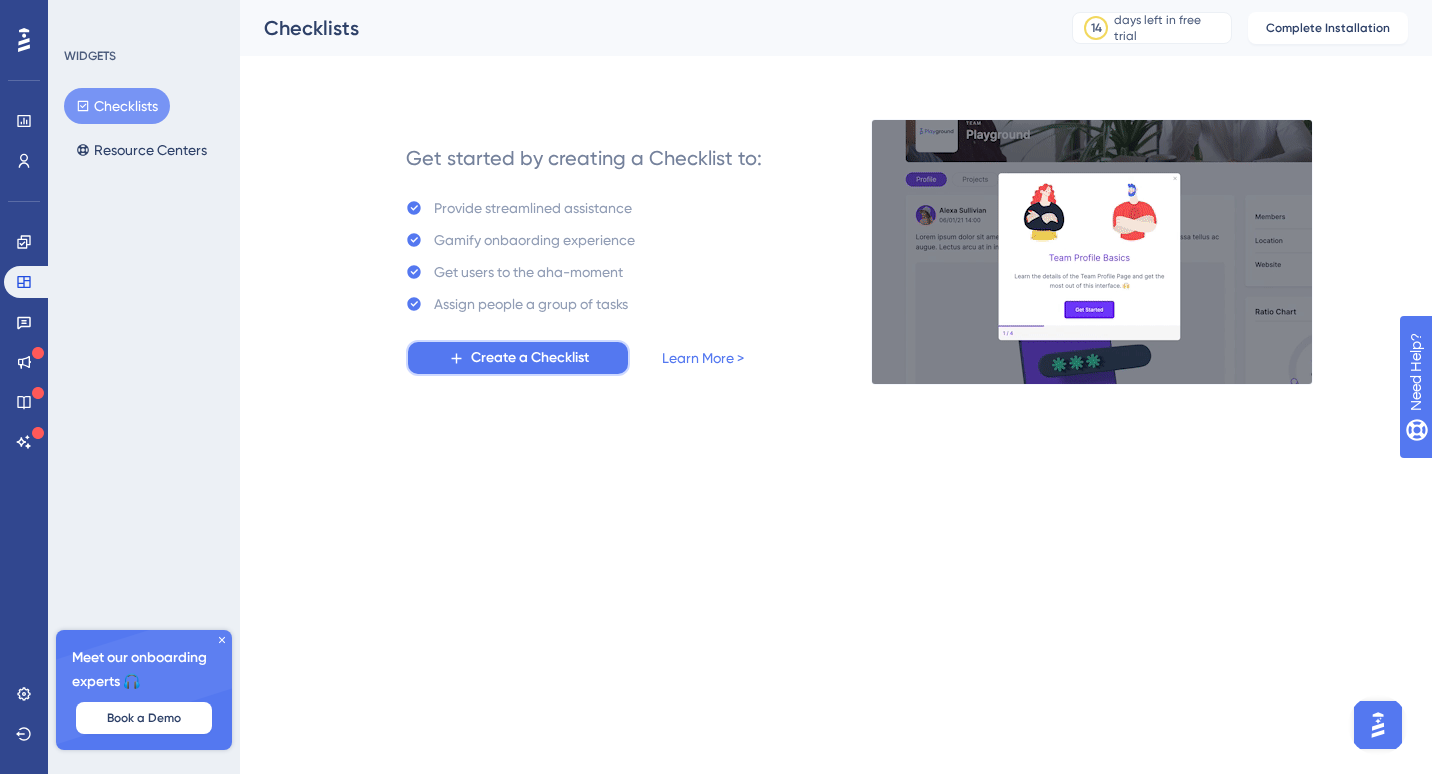 click on "Create a Checklist" at bounding box center [530, 358] 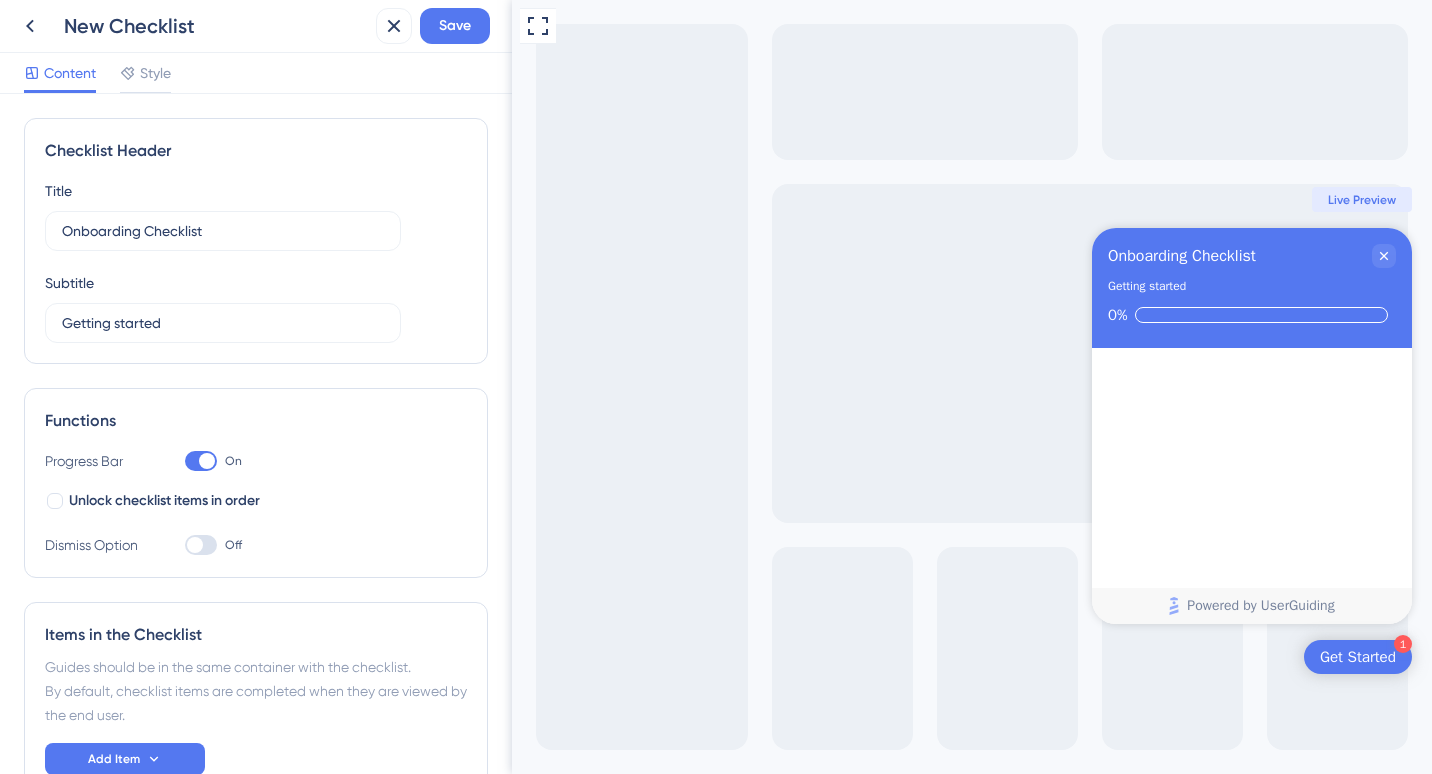 scroll, scrollTop: 0, scrollLeft: 0, axis: both 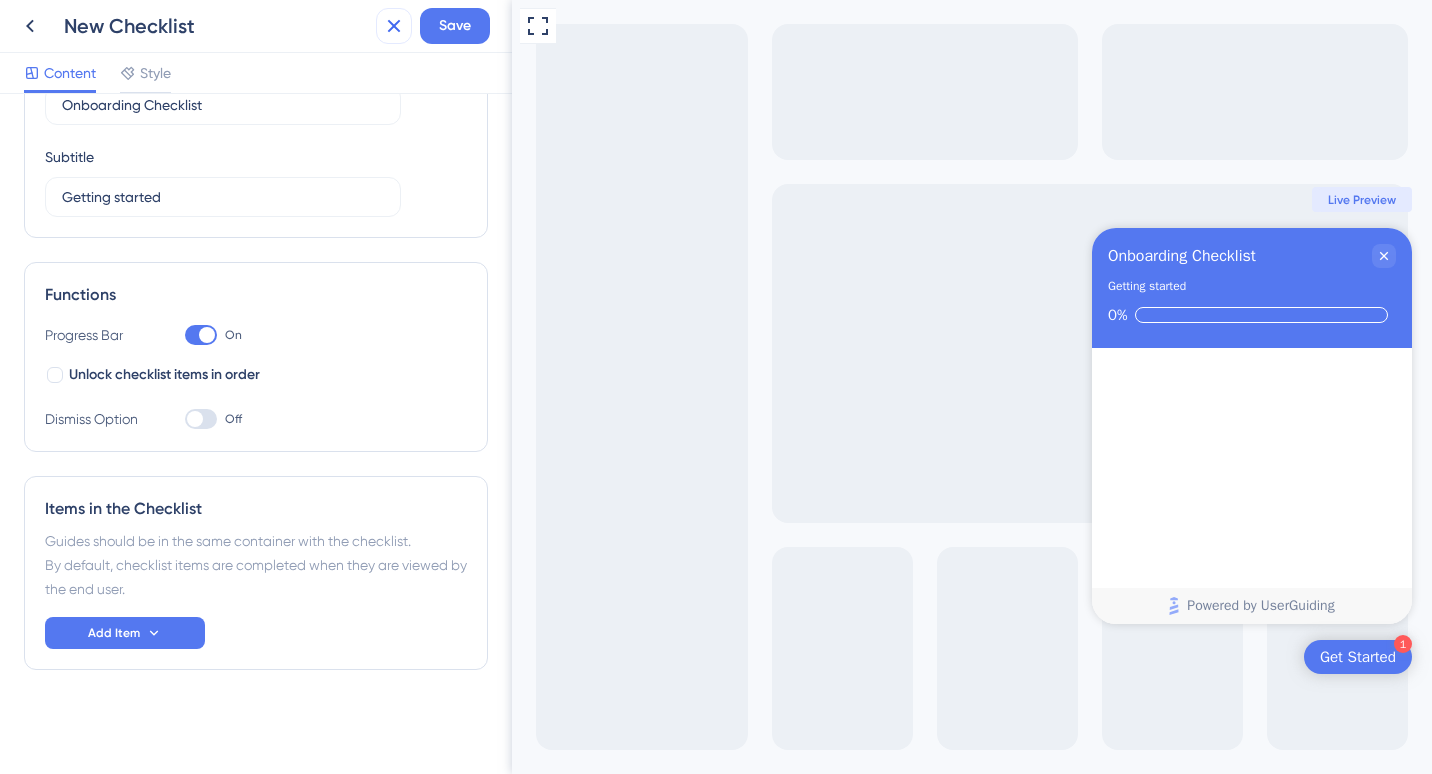 click 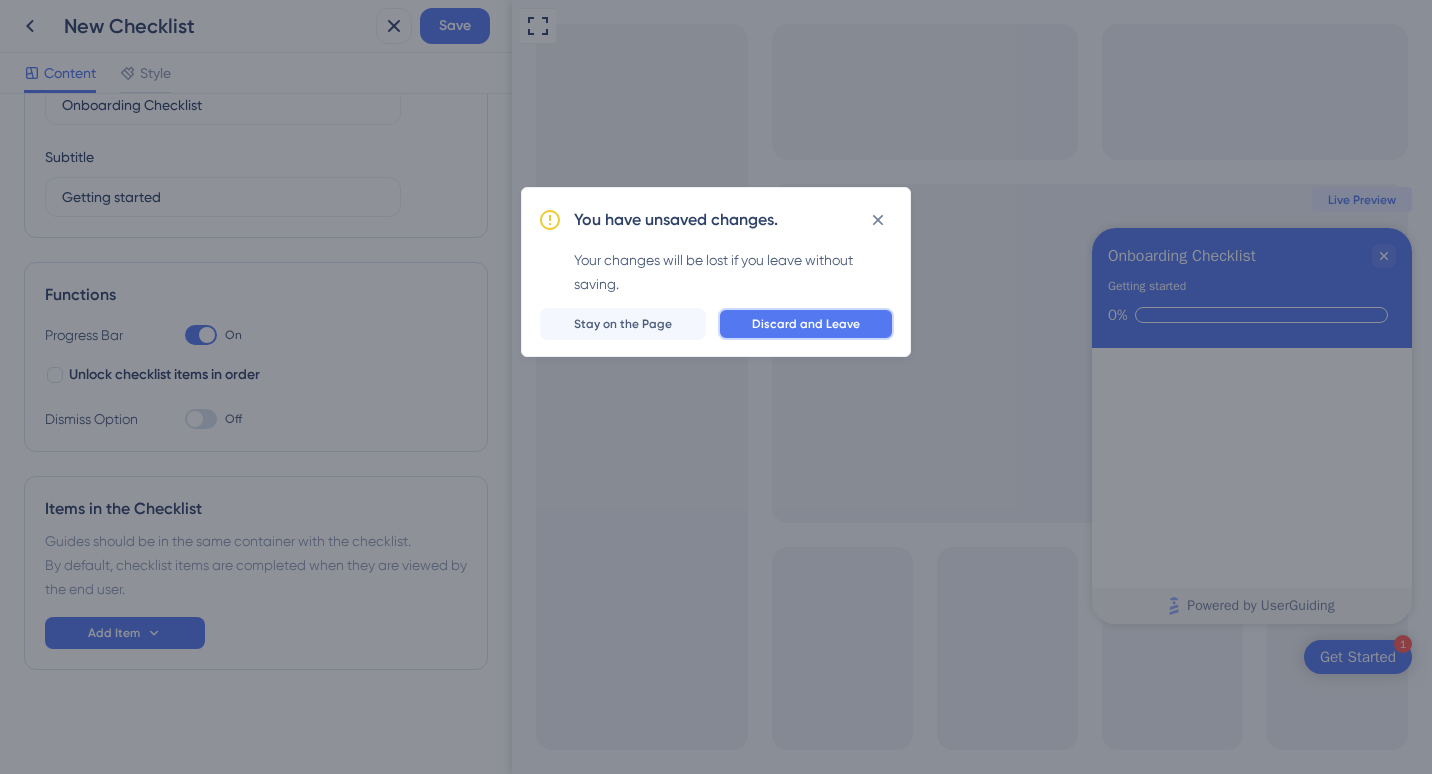 click on "Discard and Leave" at bounding box center [806, 324] 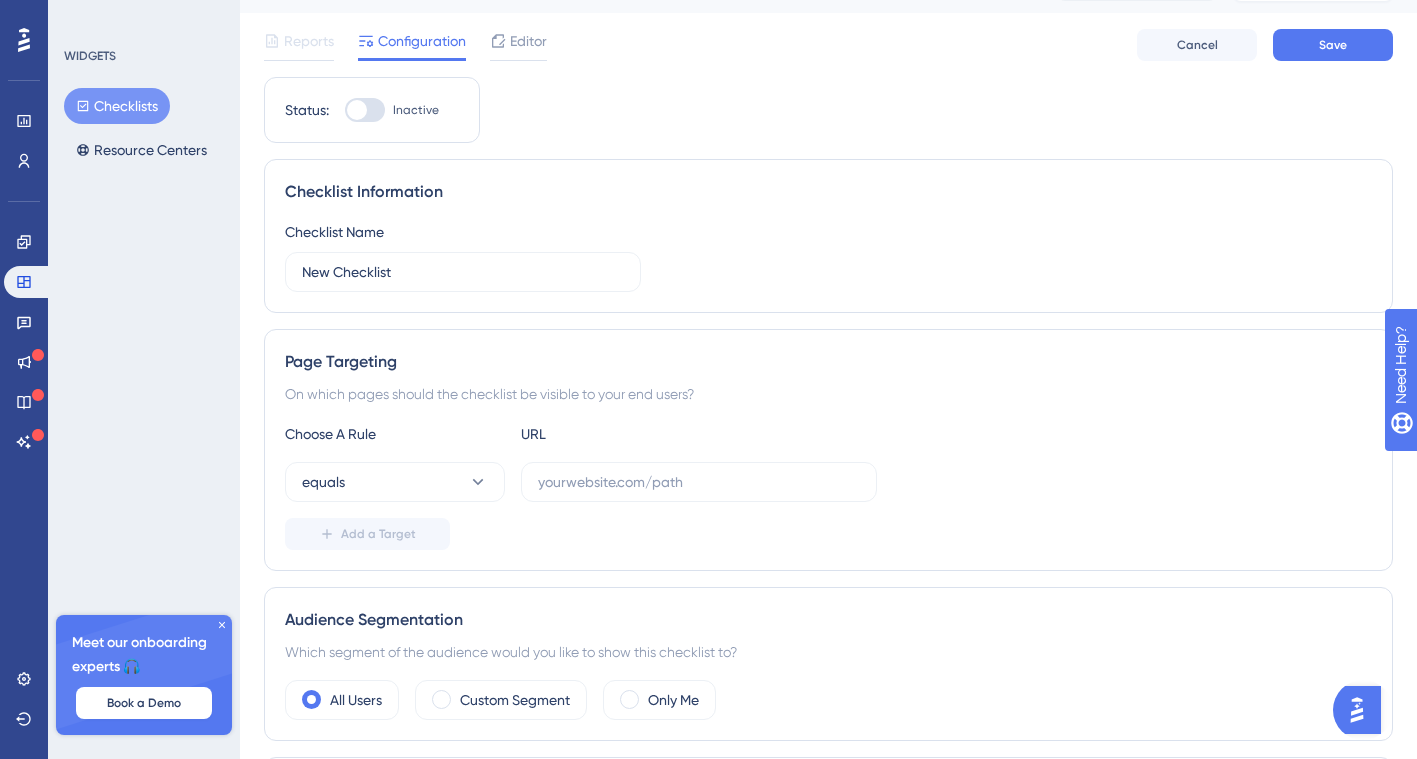 scroll, scrollTop: 0, scrollLeft: 0, axis: both 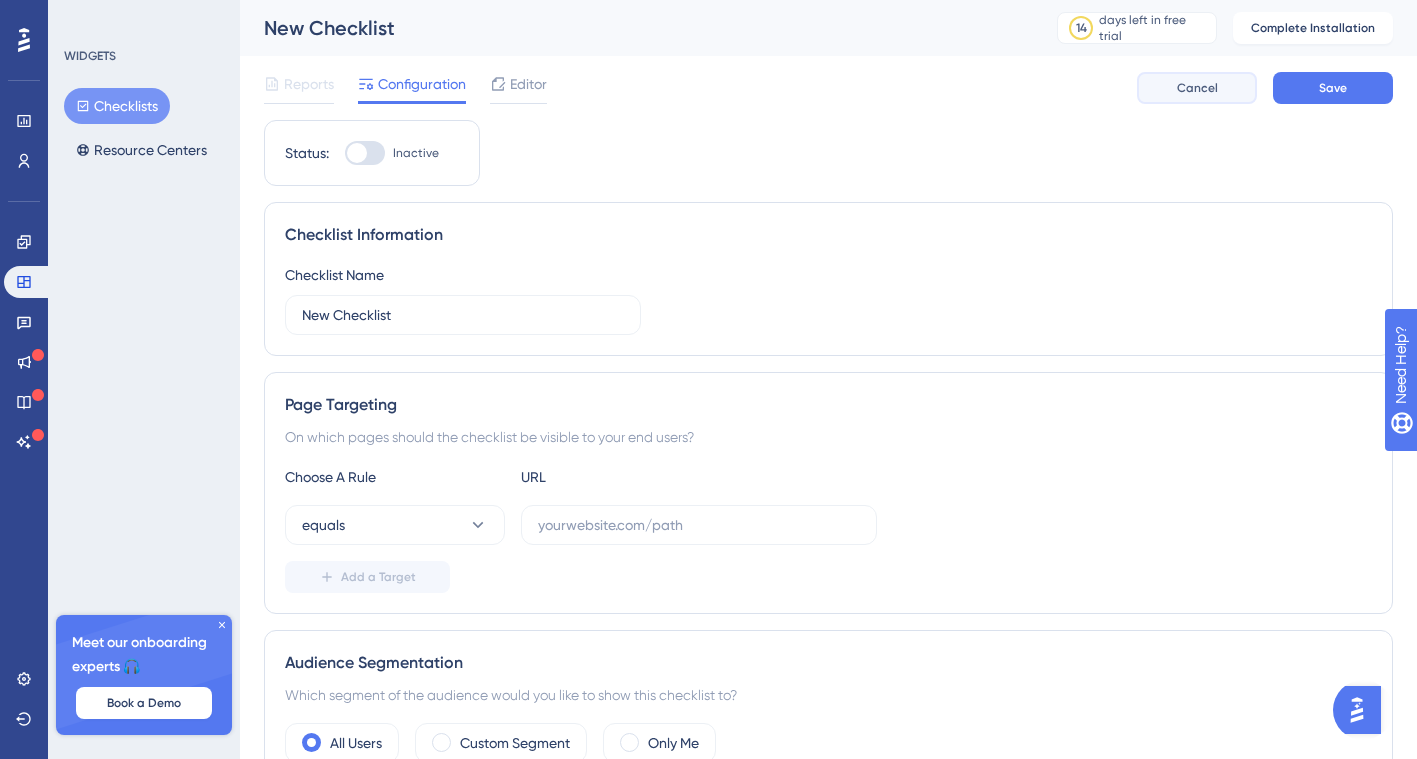click on "Cancel" at bounding box center (1197, 88) 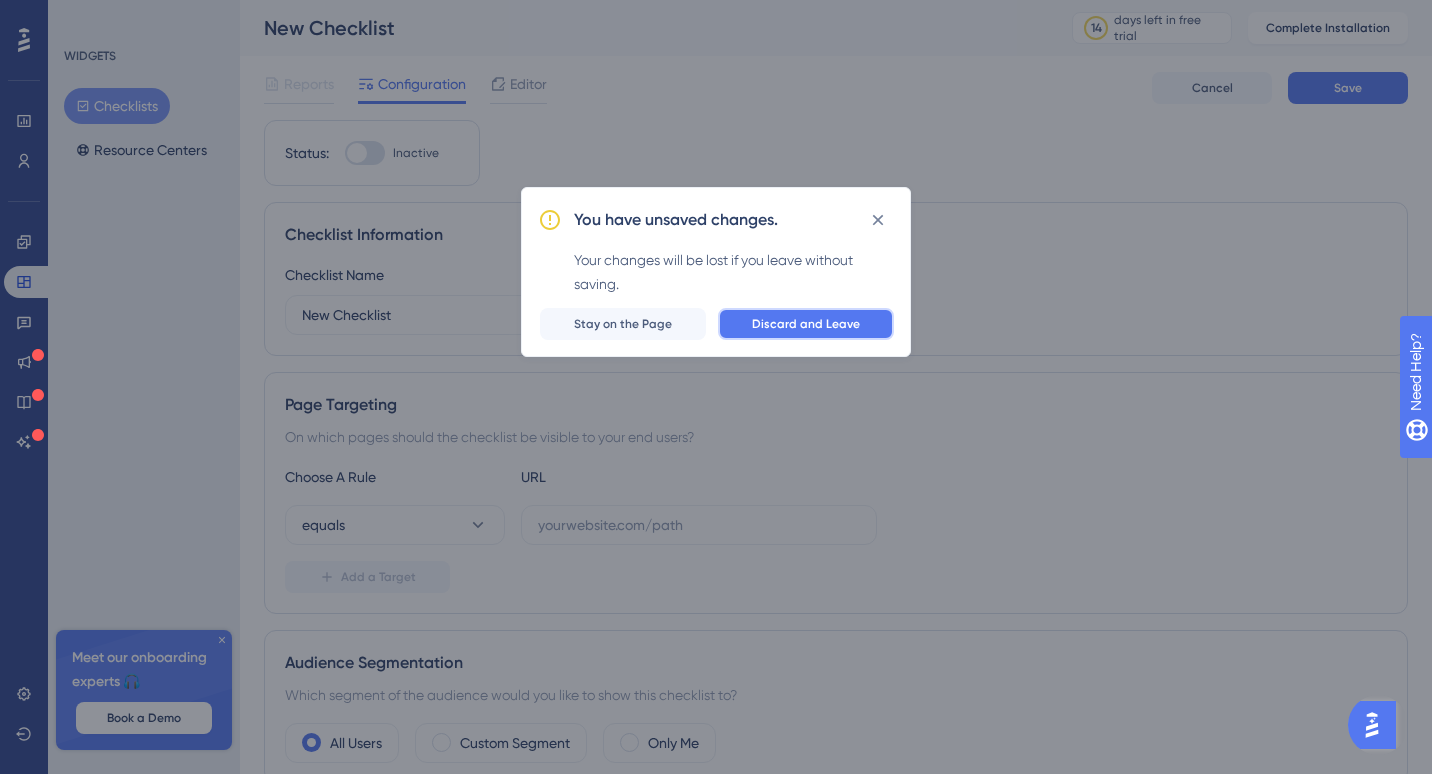 click on "Discard and Leave" at bounding box center [806, 324] 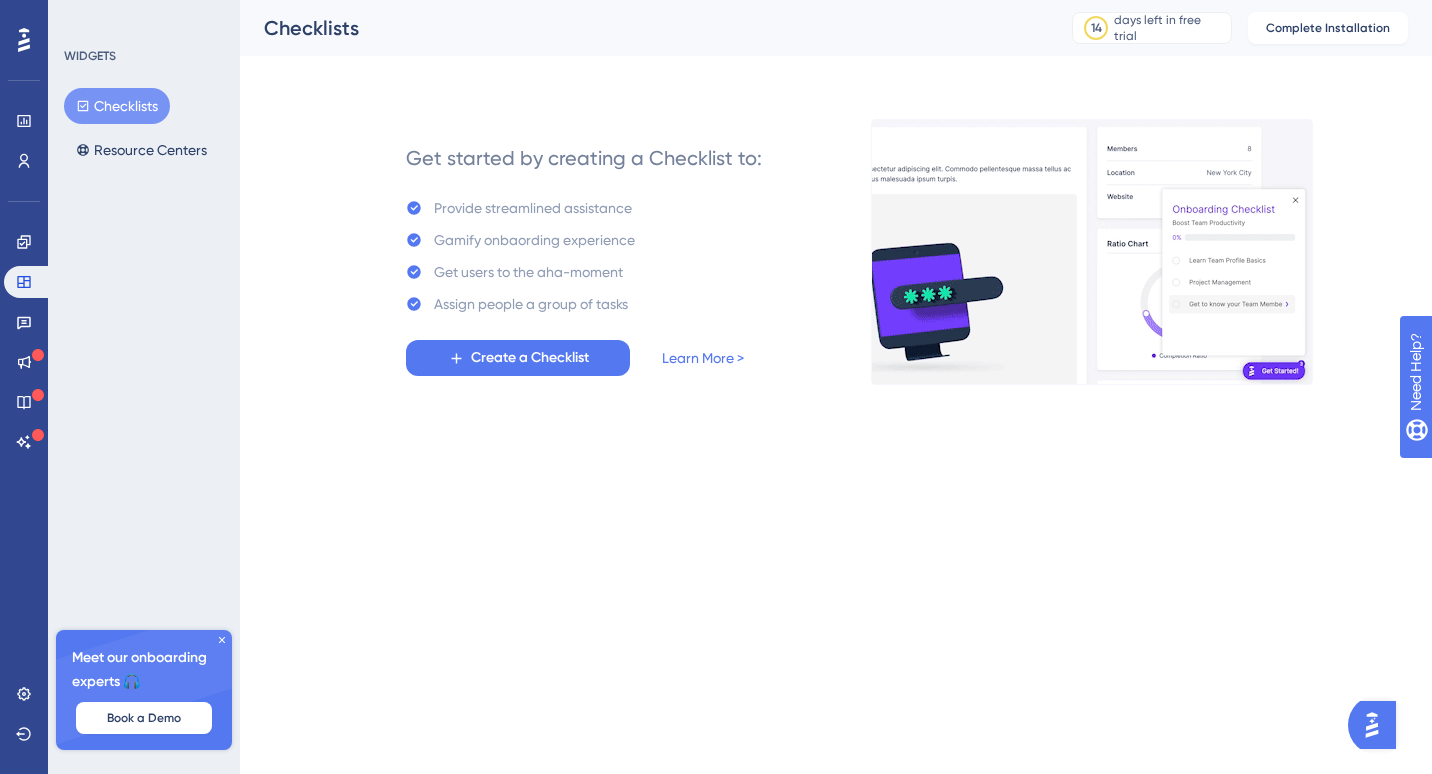 click on "Engagement Widgets Feedback Product Updates Knowledge Base AI Assistant" at bounding box center (24, 317) 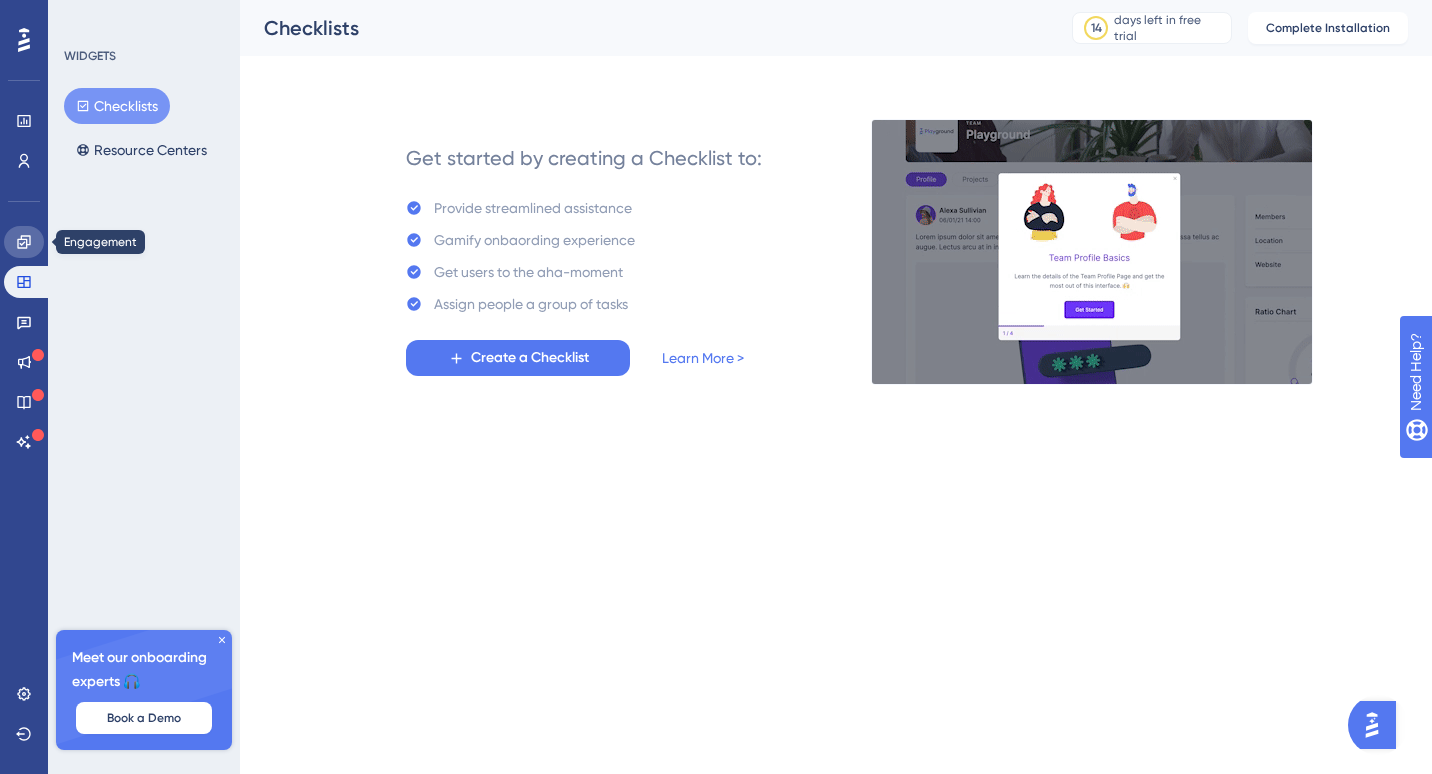 click 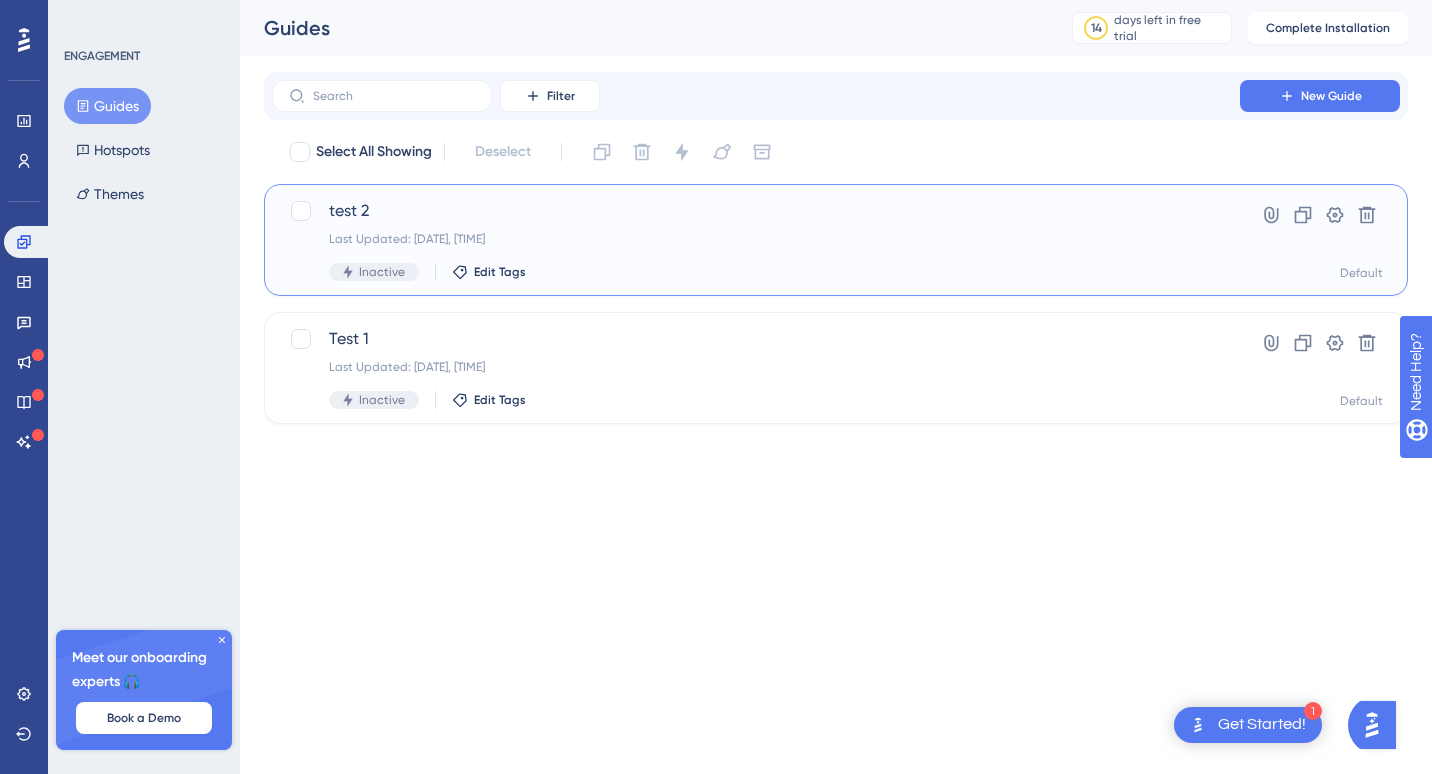 click on "test 2 Last Updated: [DATE], [TIME] Inactive Edit Tags" at bounding box center (756, 240) 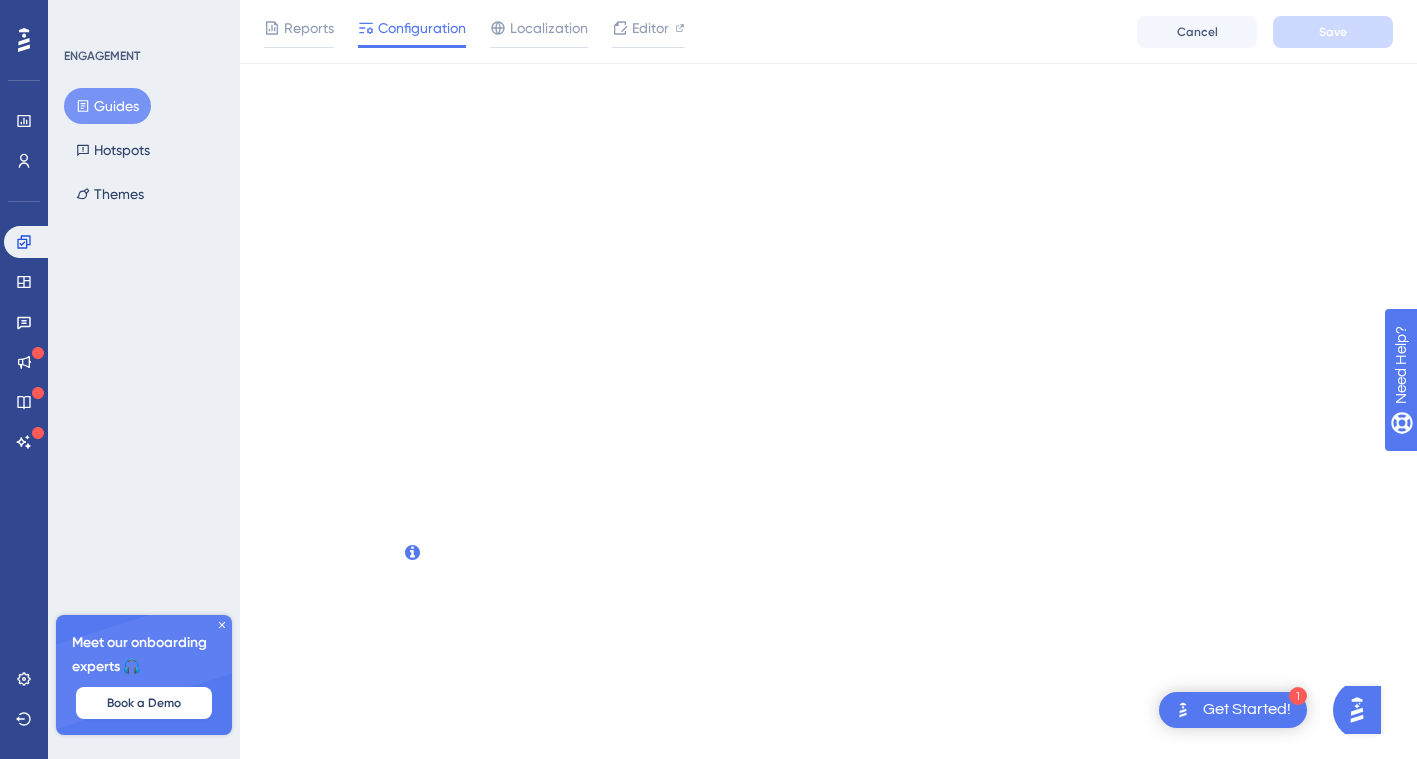 scroll, scrollTop: 0, scrollLeft: 0, axis: both 